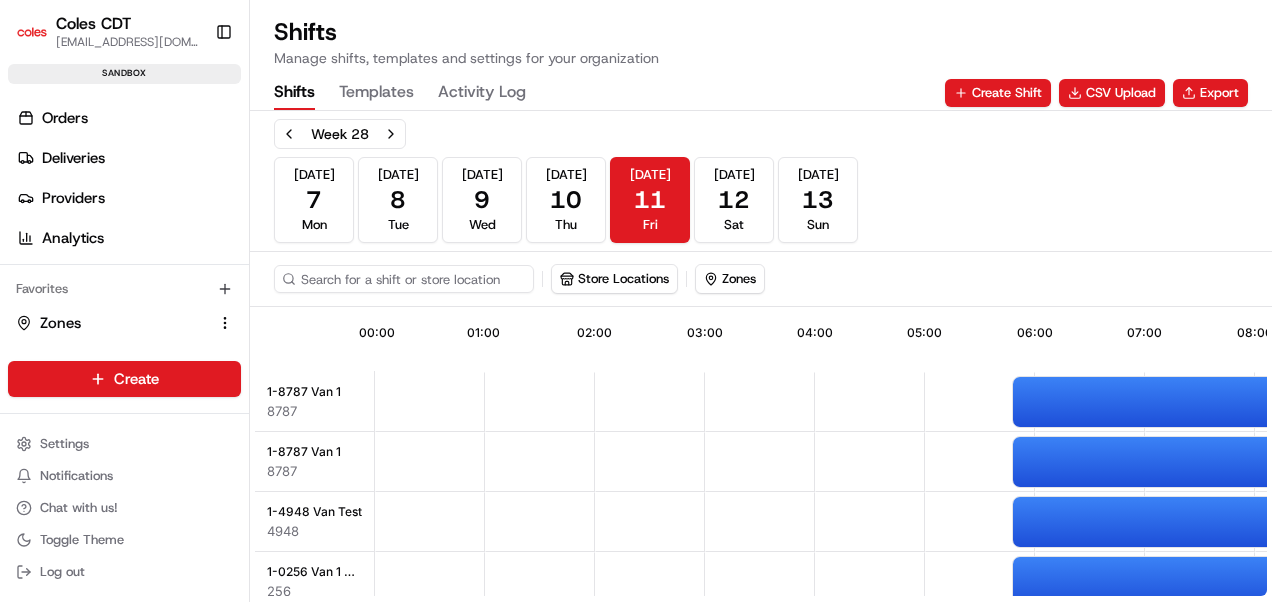 scroll, scrollTop: 0, scrollLeft: 0, axis: both 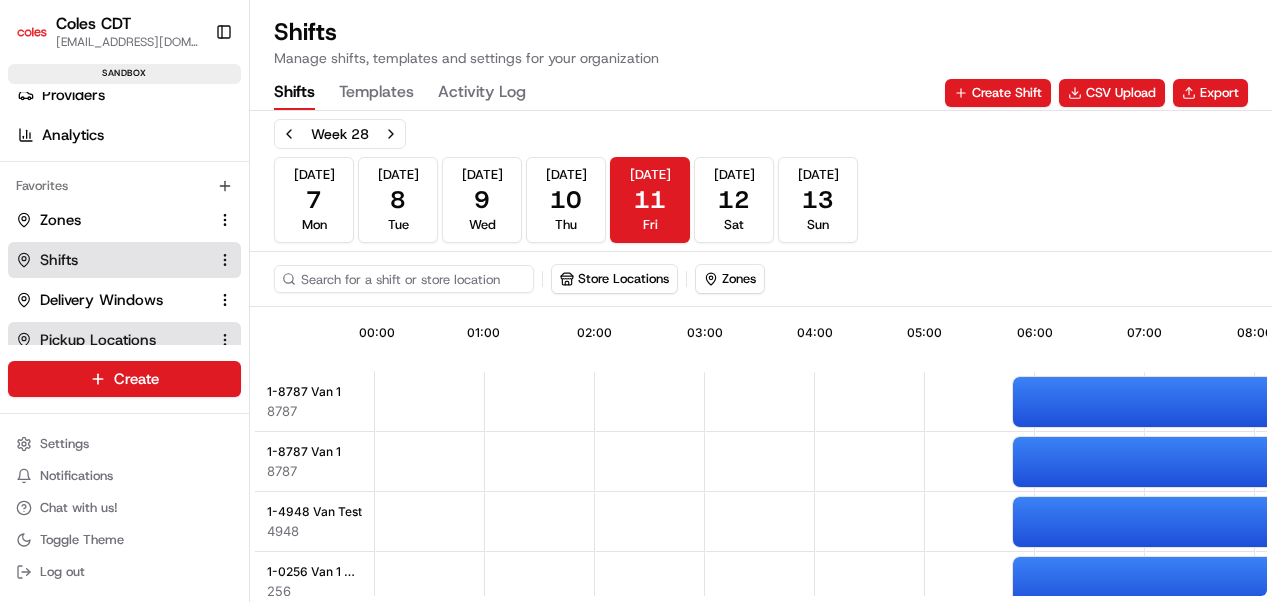 click on "Pickup Locations" at bounding box center (98, 340) 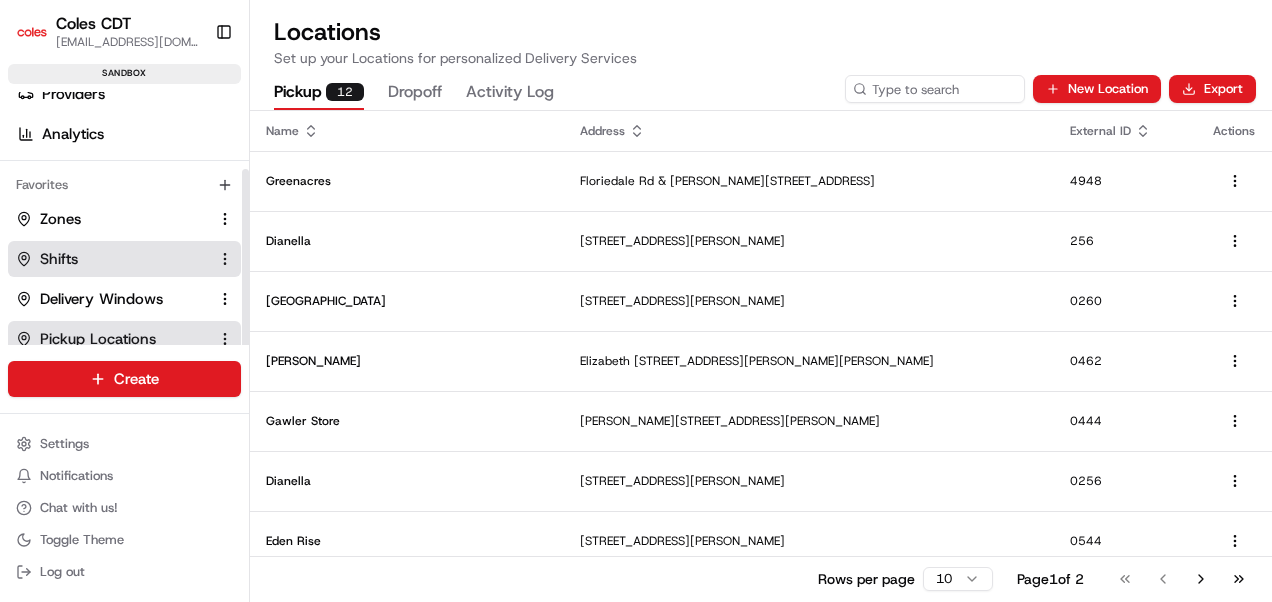 scroll, scrollTop: 102, scrollLeft: 0, axis: vertical 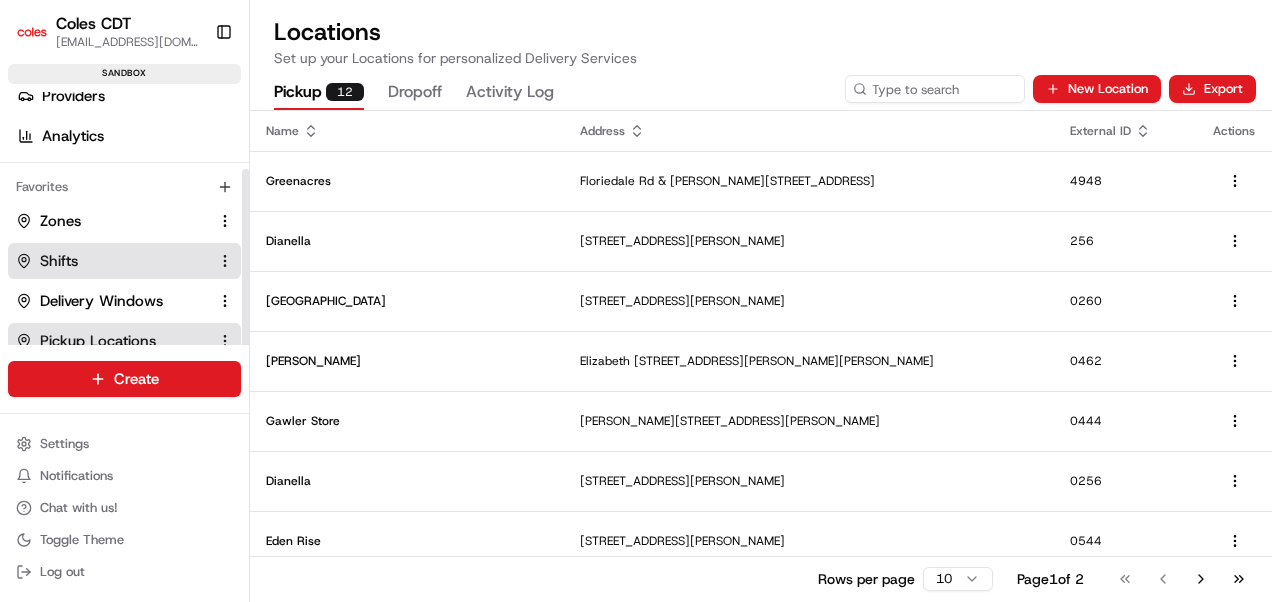 click on "Shifts" at bounding box center [112, 261] 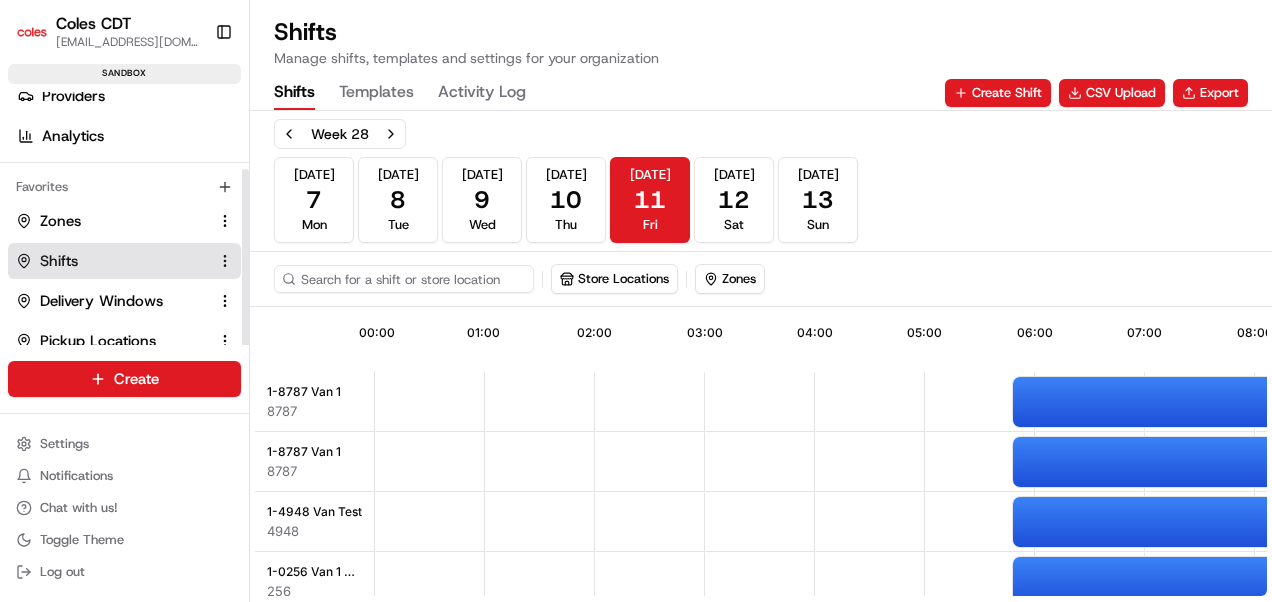 scroll, scrollTop: 0, scrollLeft: 660, axis: horizontal 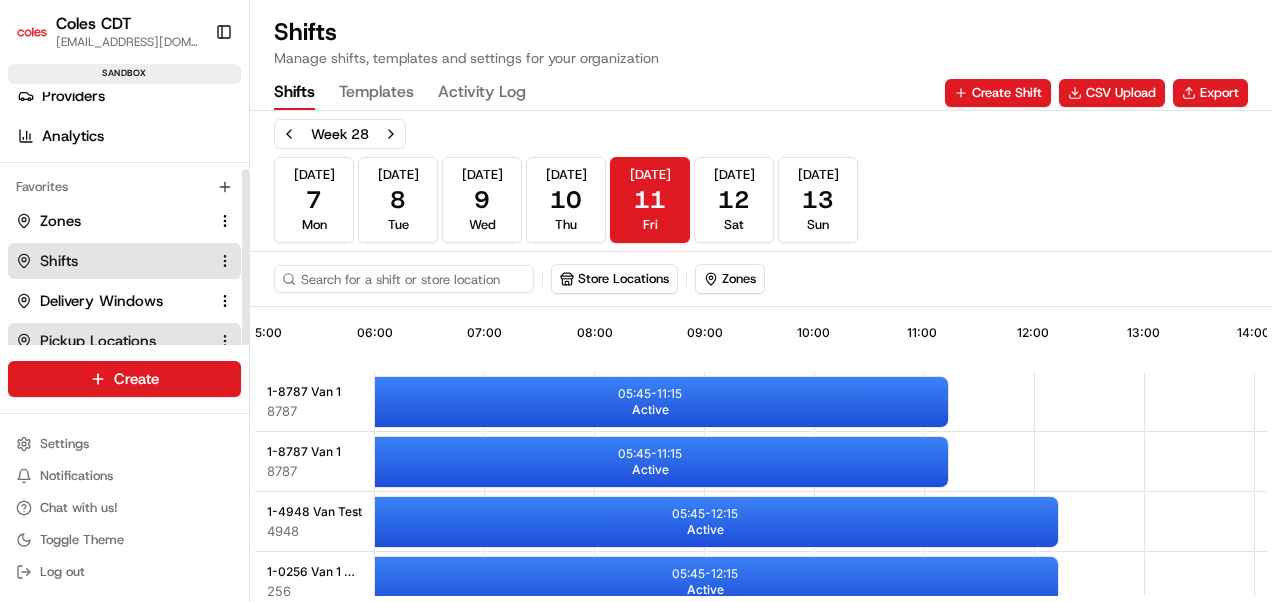 click on "Pickup Locations" at bounding box center [98, 341] 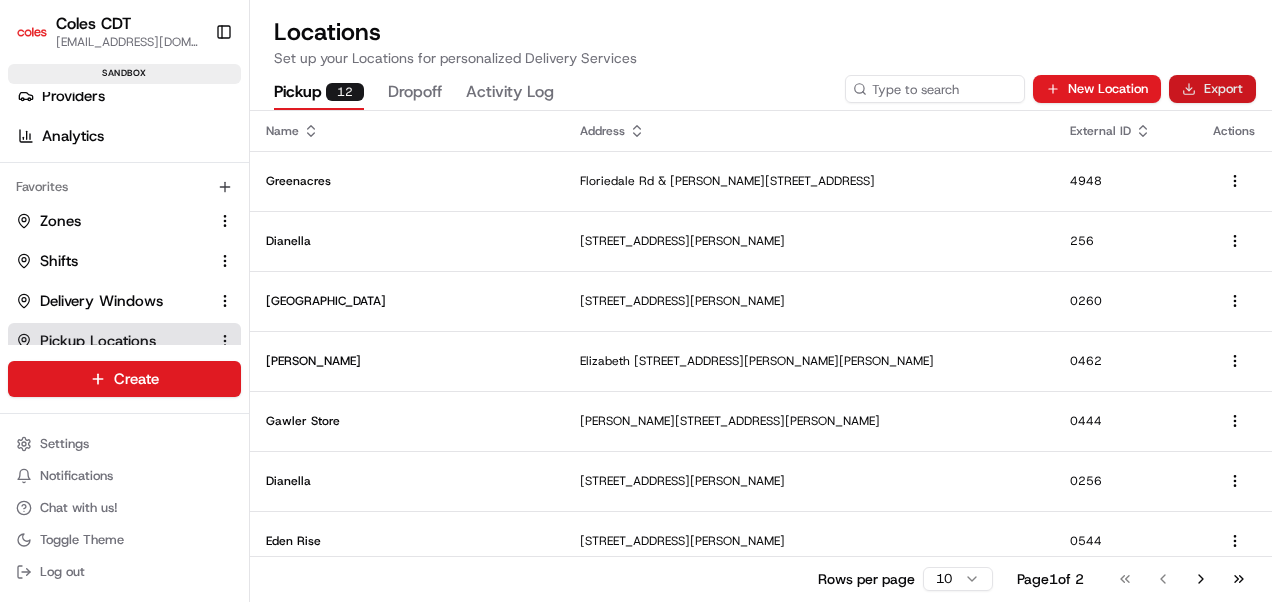 click on "Export" at bounding box center [1212, 89] 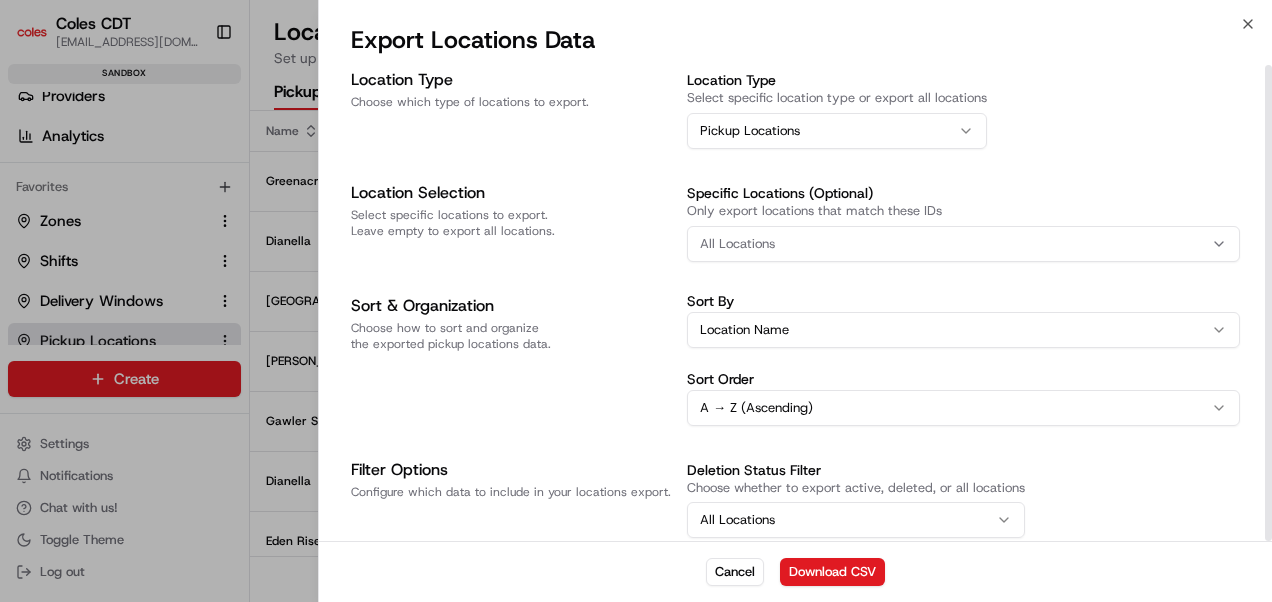 scroll, scrollTop: 1, scrollLeft: 0, axis: vertical 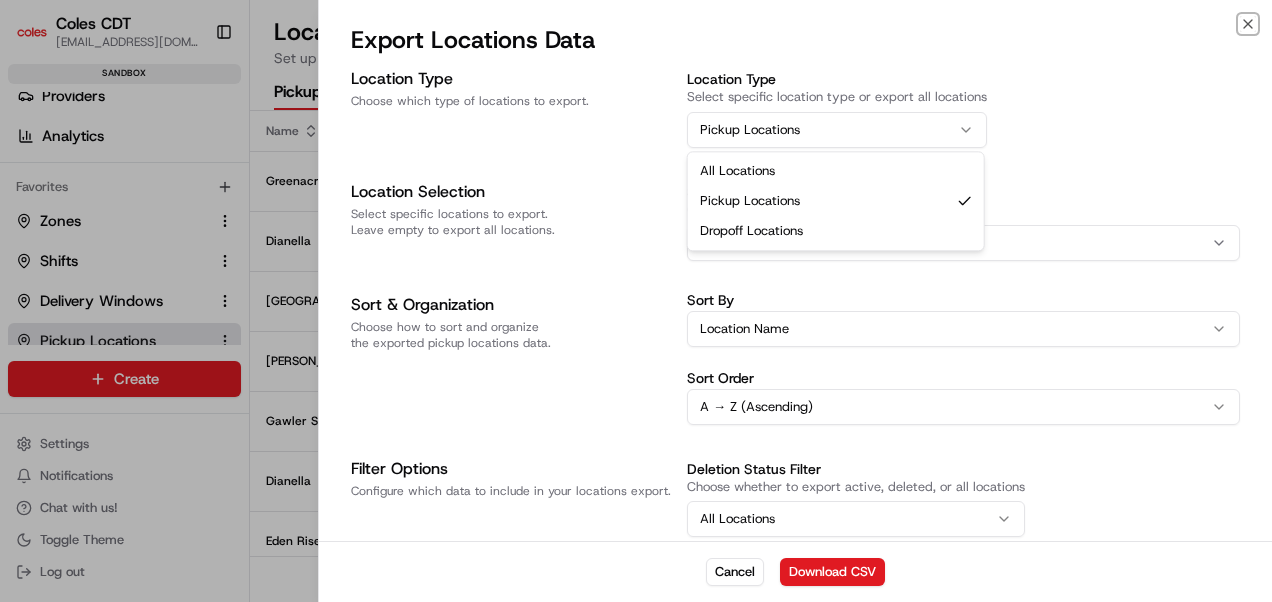 click 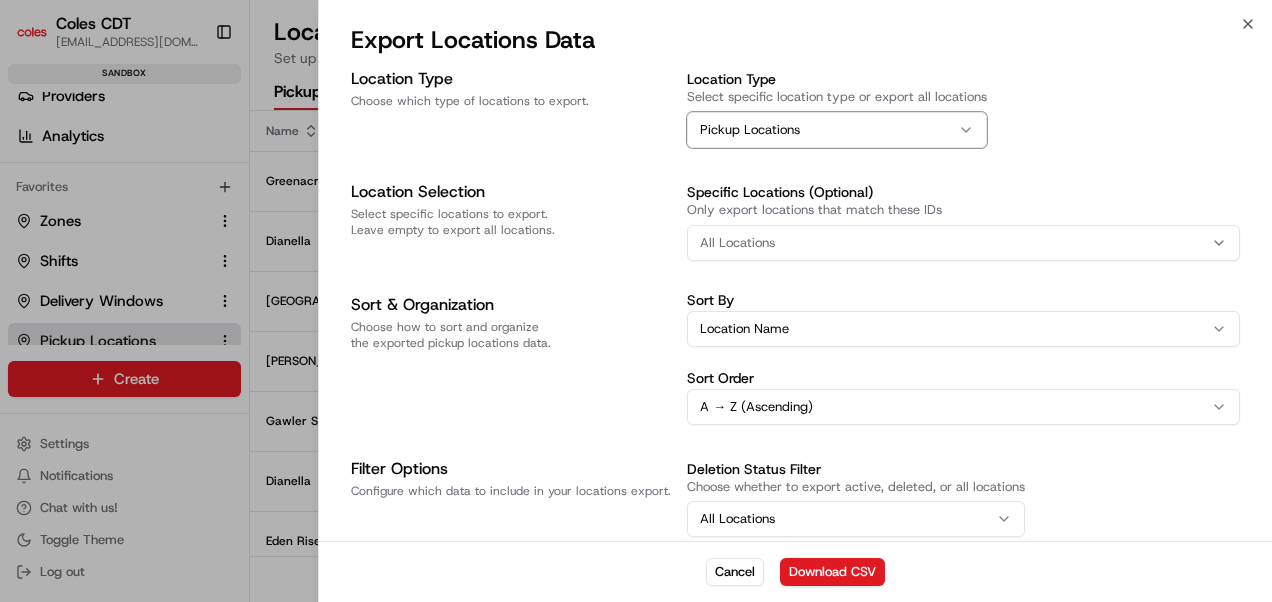 click on "Location Type Select specific location type or export all locations Pickup Locations" at bounding box center [963, 107] 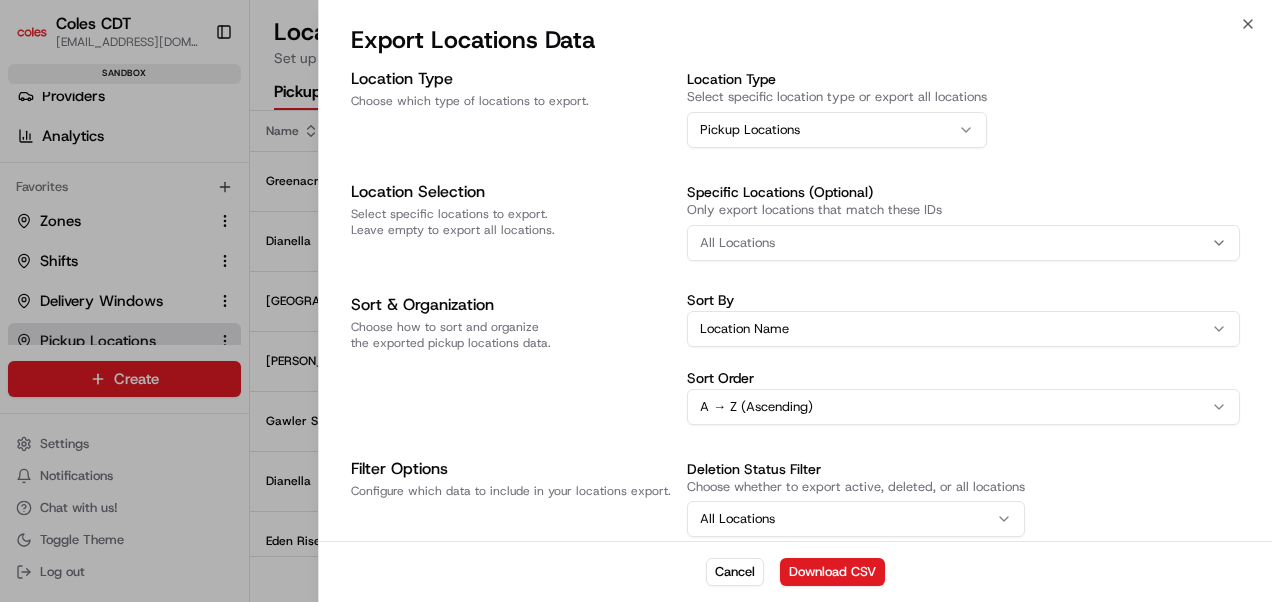 click on "All Locations" at bounding box center [963, 243] 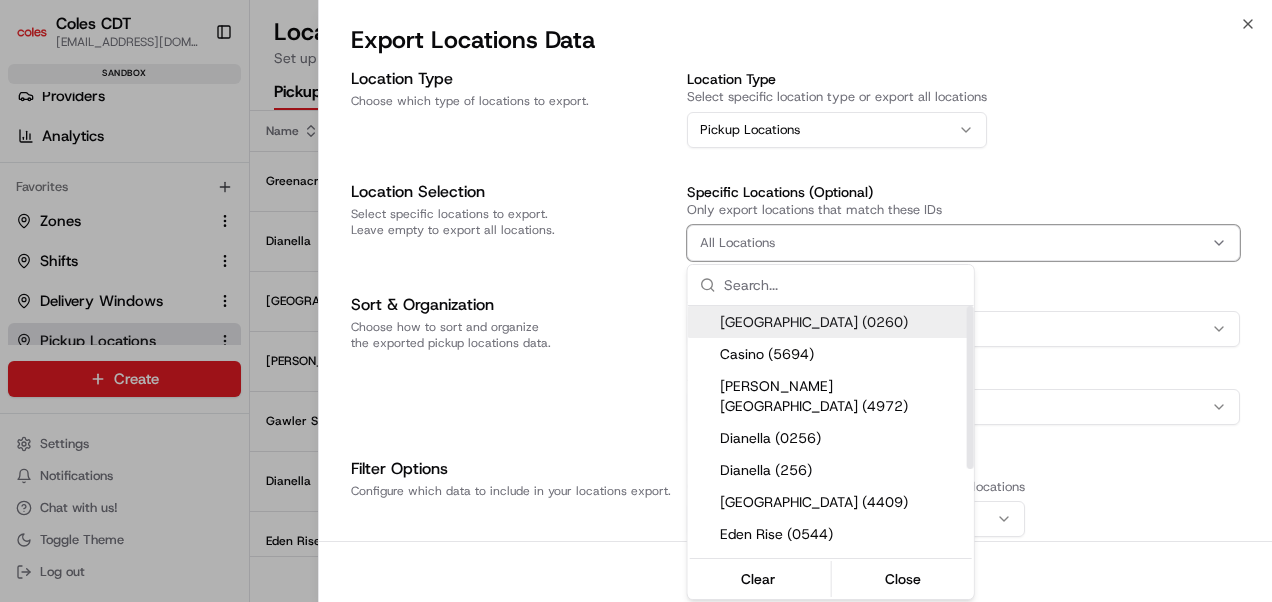 click on "[GEOGRAPHIC_DATA] (0260)" at bounding box center [843, 322] 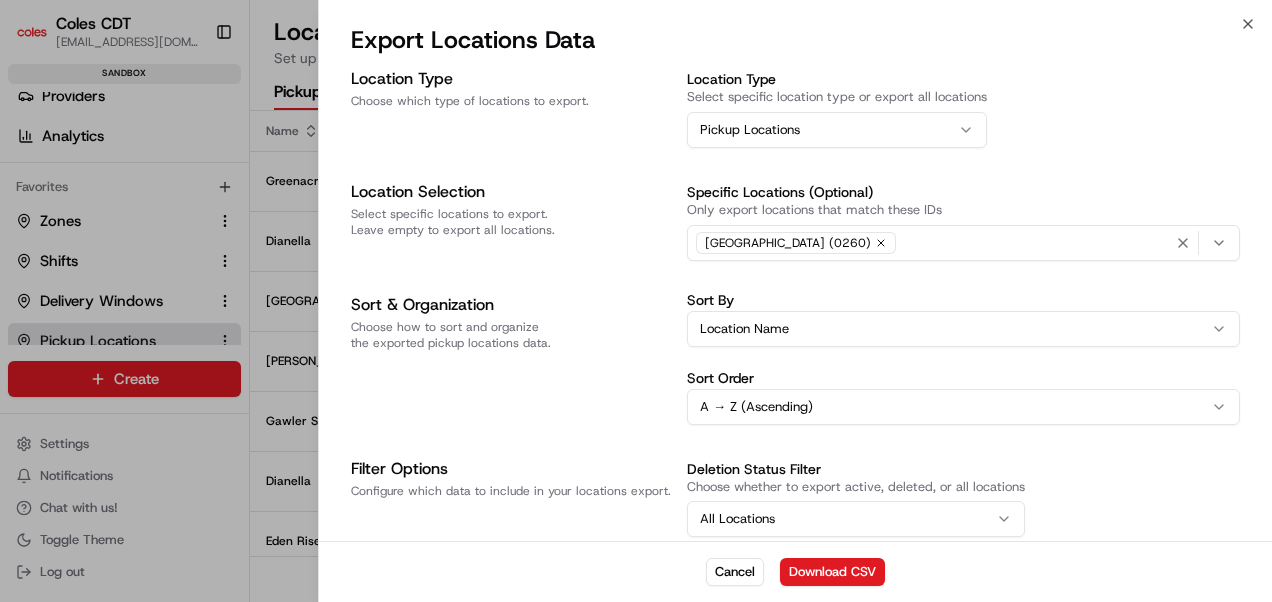 click on "Coles CDT [EMAIL_ADDRESS][DOMAIN_NAME] Toggle Sidebar sandbox Orders Deliveries Providers Analytics Favorites Zones Shifts Delivery Windows Pickup Locations Dropoff Locations Main Menu Members & Organization Organization Users Roles Preferences Customization Tracking Orchestration Automations Dispatch Strategy Optimization Strategy Locations Pickup Locations Dropoff Locations Zones Shifts Delivery Windows Billing Billing Refund Requests Integrations Notification Triggers Webhooks API Keys Request Logs Create Settings Notifications Chat with us! Toggle Theme Log out Locations Set up your Locations for personalized Delivery Services Pickup 12 Dropoff Activity Log New Location Export Name Address External ID Actions Greenacres [GEOGRAPHIC_DATA][PERSON_NAME][STREET_ADDRESS] Dianella [STREET_ADDRESS] [STREET_ADDRESS] [STREET_ADDRESS][PERSON_NAME], AU [STREET_ADDRESS][PERSON_NAME][PERSON_NAME][PERSON_NAME][PERSON_NAME] 0462 0444 1" at bounding box center (636, 301) 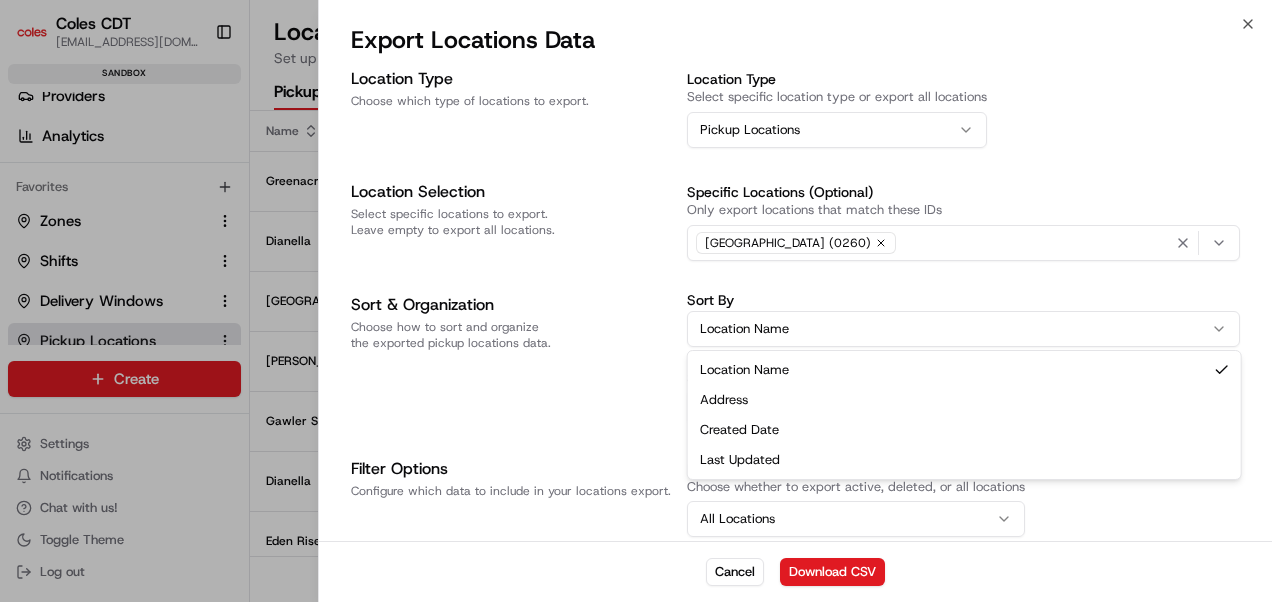 click on "Location Name" at bounding box center [963, 329] 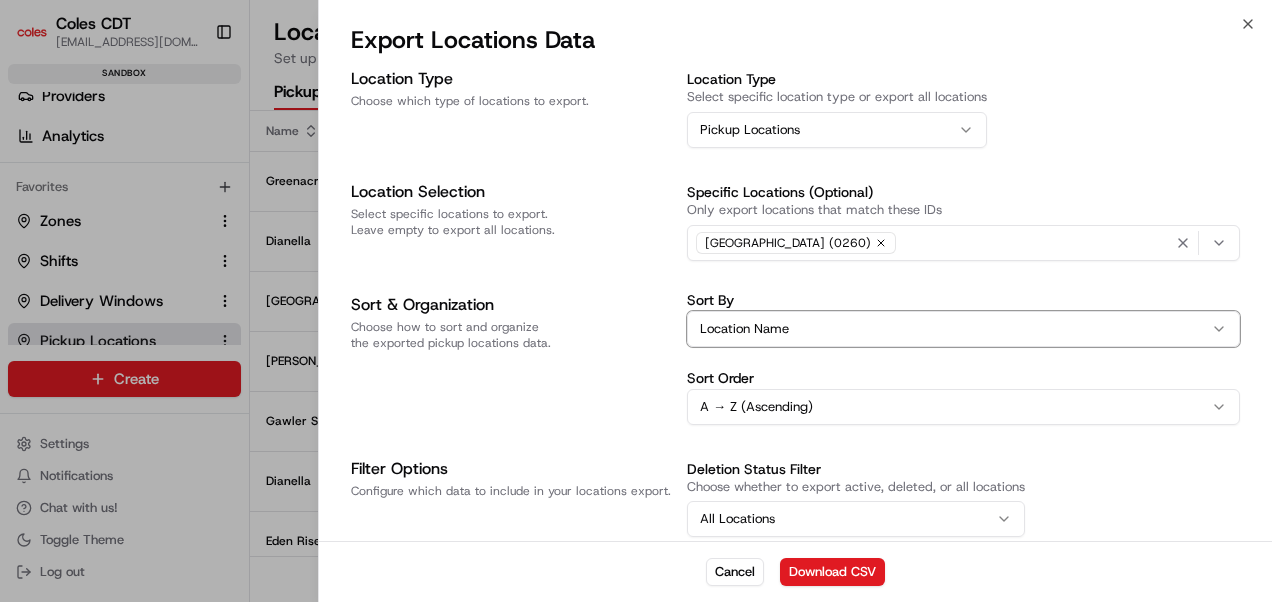 click on "Location Type Choose which type of locations to export. Location Type Select specific location type or export all locations Pickup Locations Location Selection Select specific locations to export. Leave empty to export all locations. Specific Locations (Optional) Only export locations that match these IDs [GEOGRAPHIC_DATA] (0260) Sort & Organization Choose how to sort and organize the exported pickup locations data. Sort By Location Name Sort Order A → Z (Ascending) Filter Options Configure which data to include in your locations export. Deletion Status Filter Choose whether to export active, deleted, or all locations All Locations" at bounding box center [795, 302] 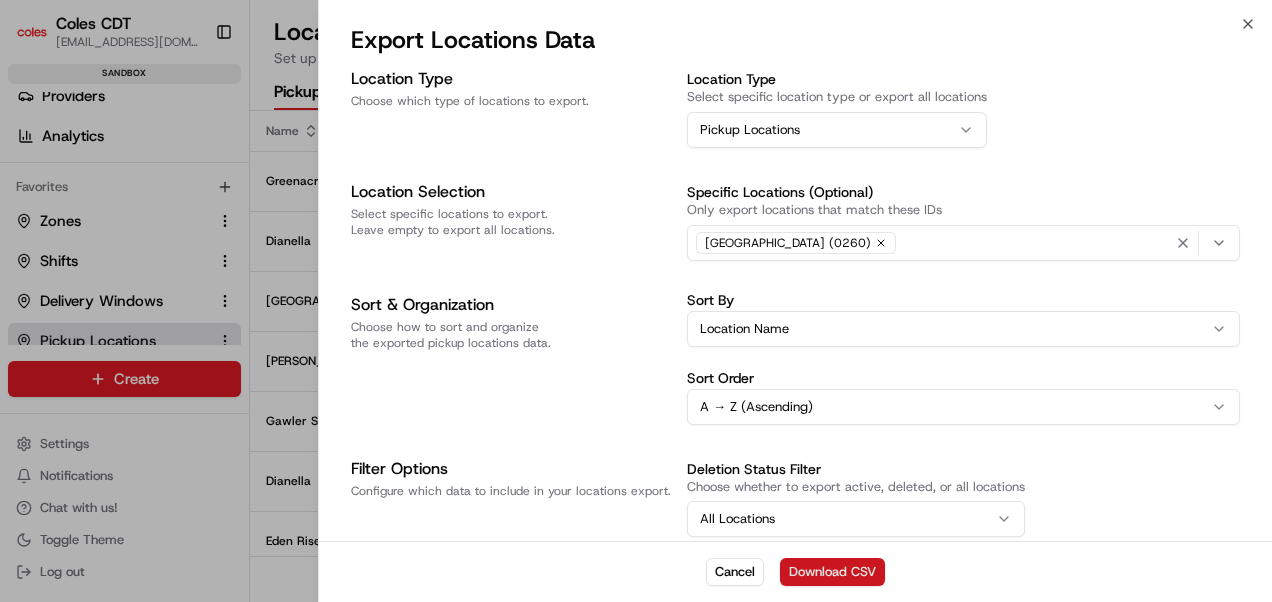 click on "Download CSV" at bounding box center [832, 572] 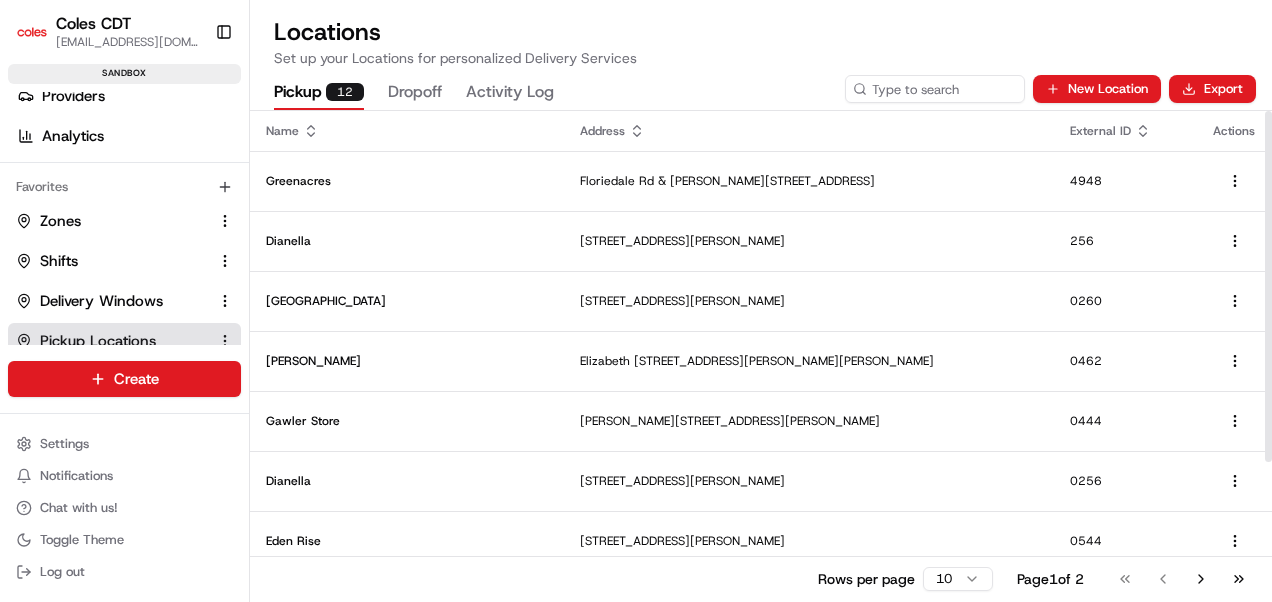 click on "Pickup 12 Dropoff Activity Log New Location Export" at bounding box center [761, 89] 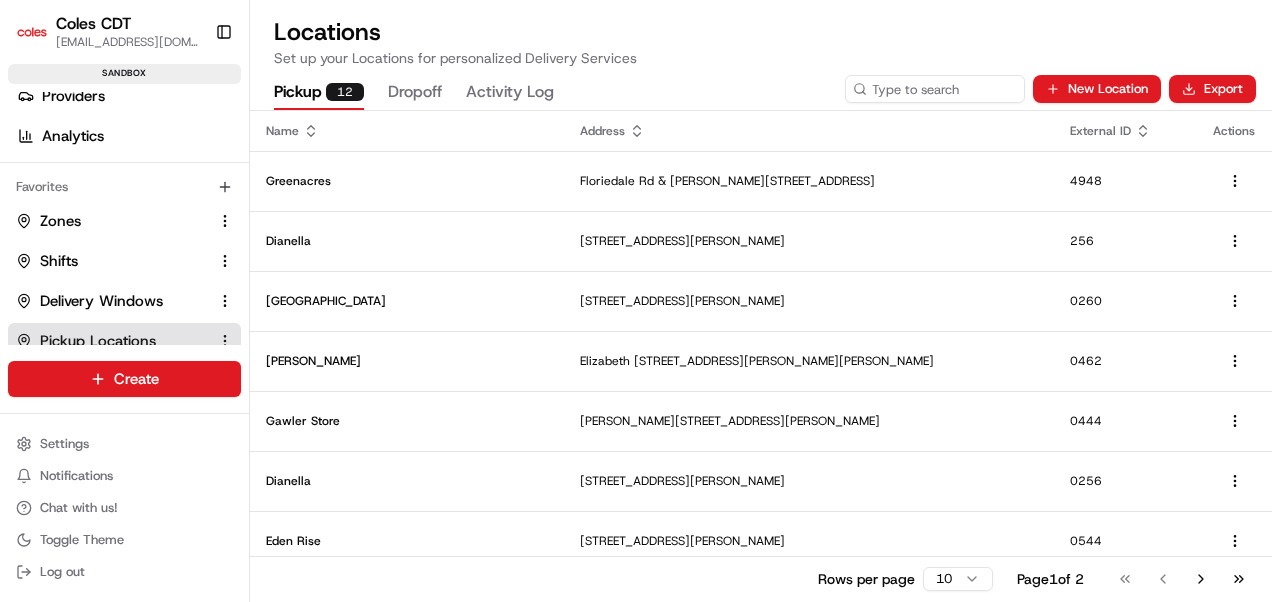 click on "Dropoff" at bounding box center (415, 93) 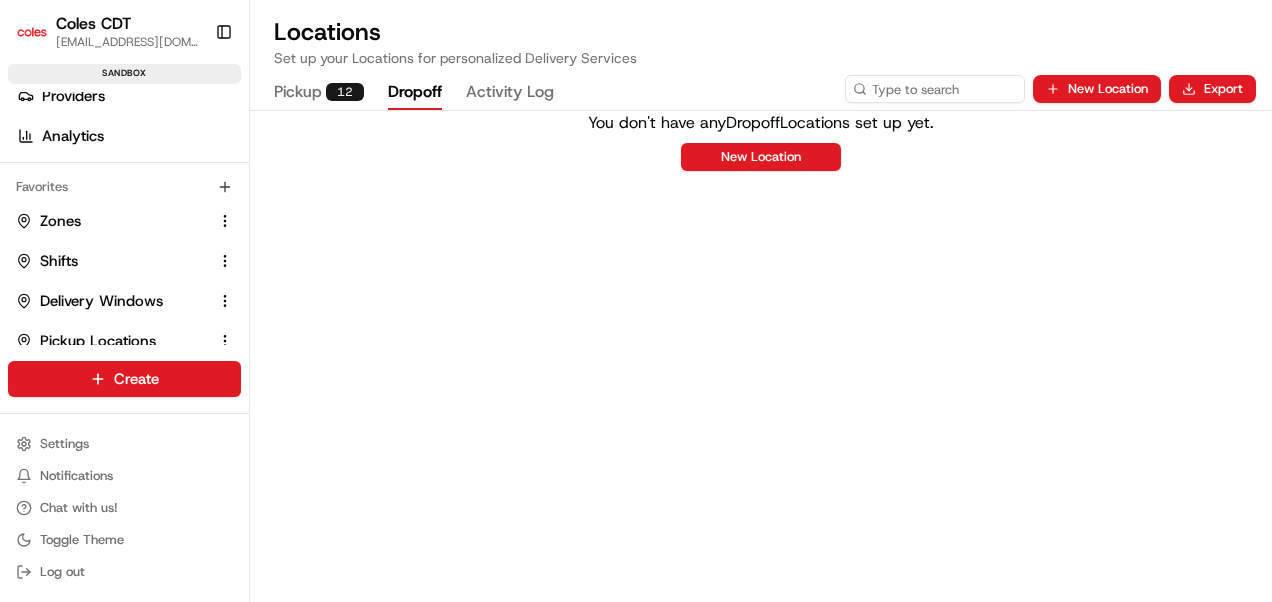 click on "Pickup 12" at bounding box center [319, 93] 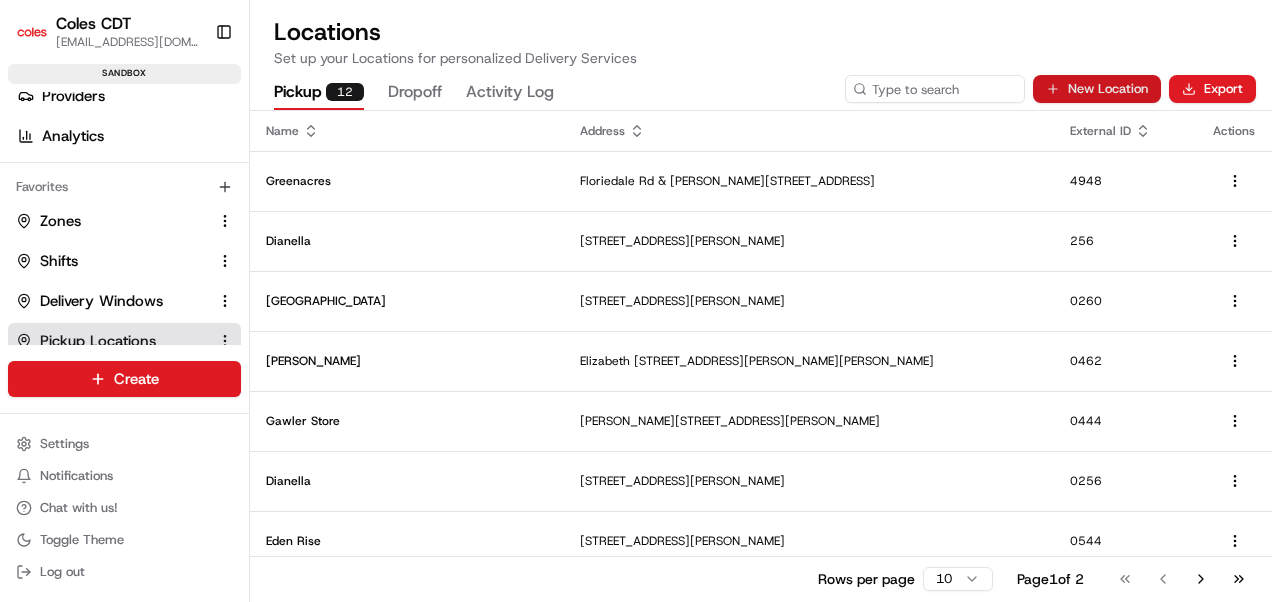 click on "New Location" at bounding box center [1097, 89] 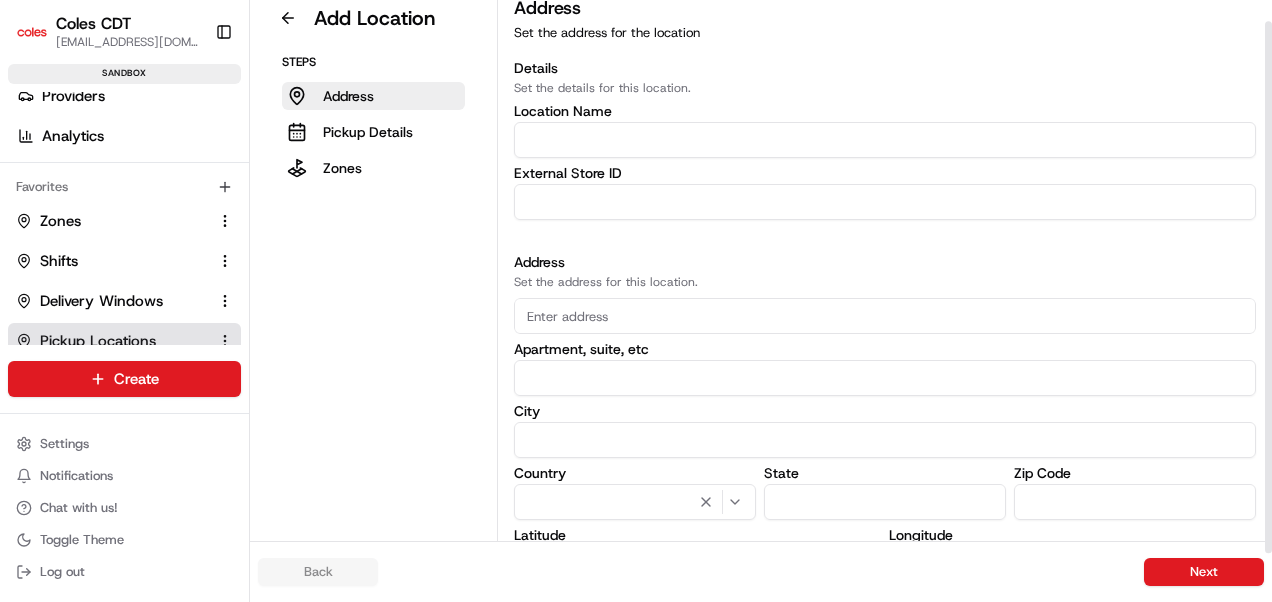 scroll, scrollTop: 24, scrollLeft: 0, axis: vertical 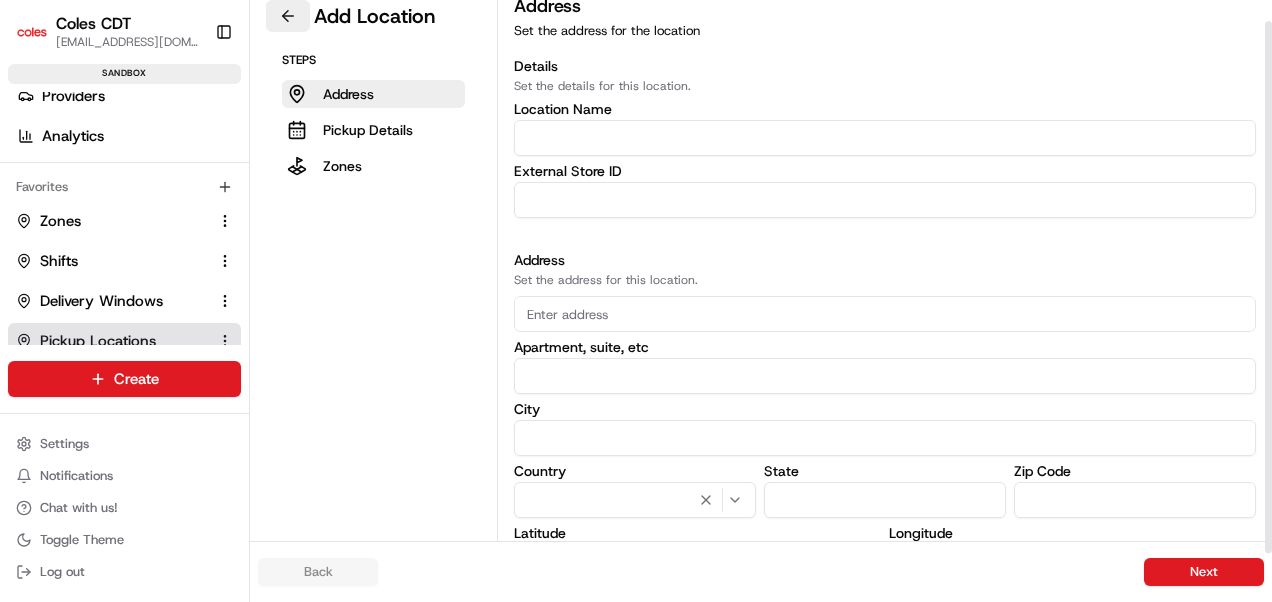 click at bounding box center (288, 16) 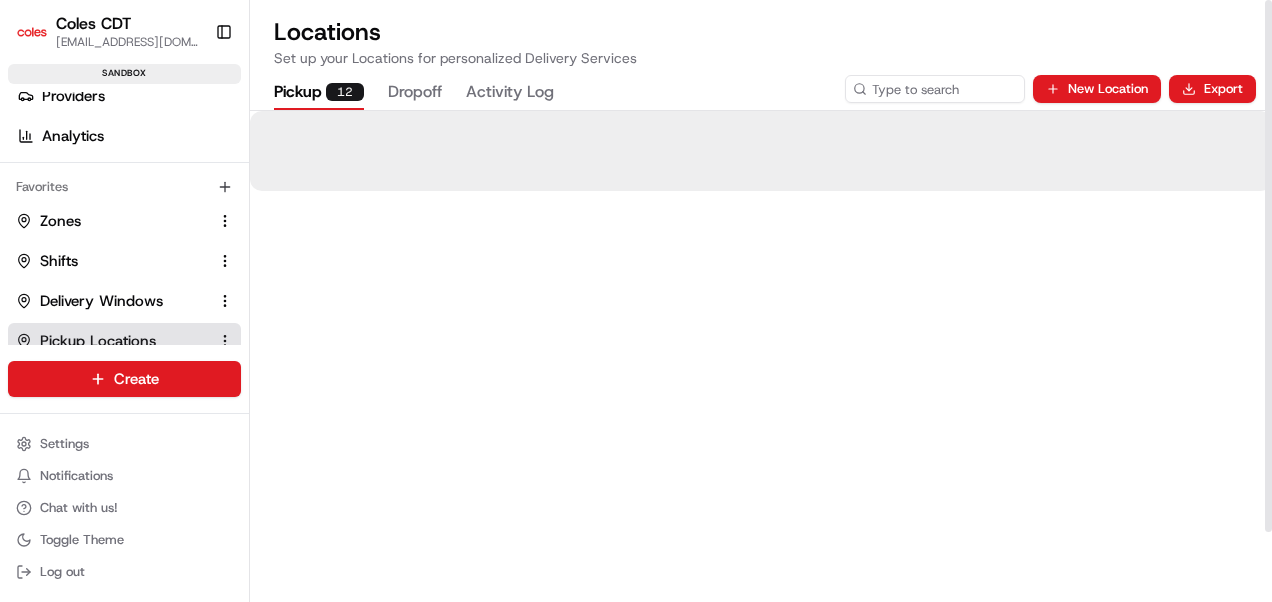 scroll, scrollTop: 0, scrollLeft: 0, axis: both 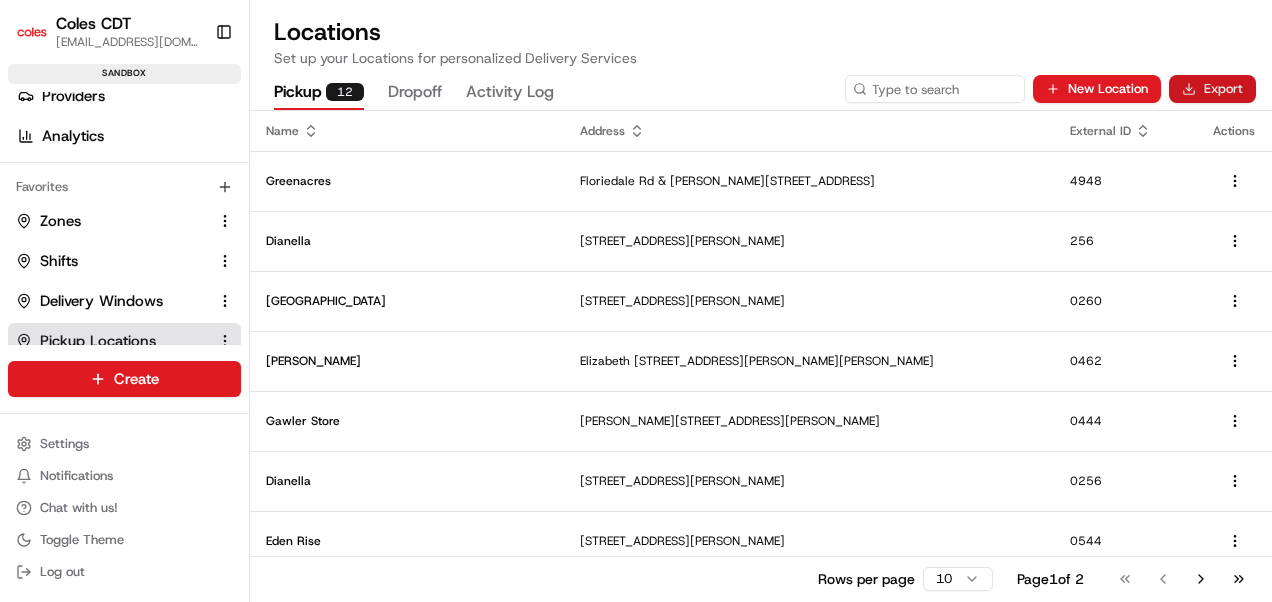 click on "Export" at bounding box center [1212, 89] 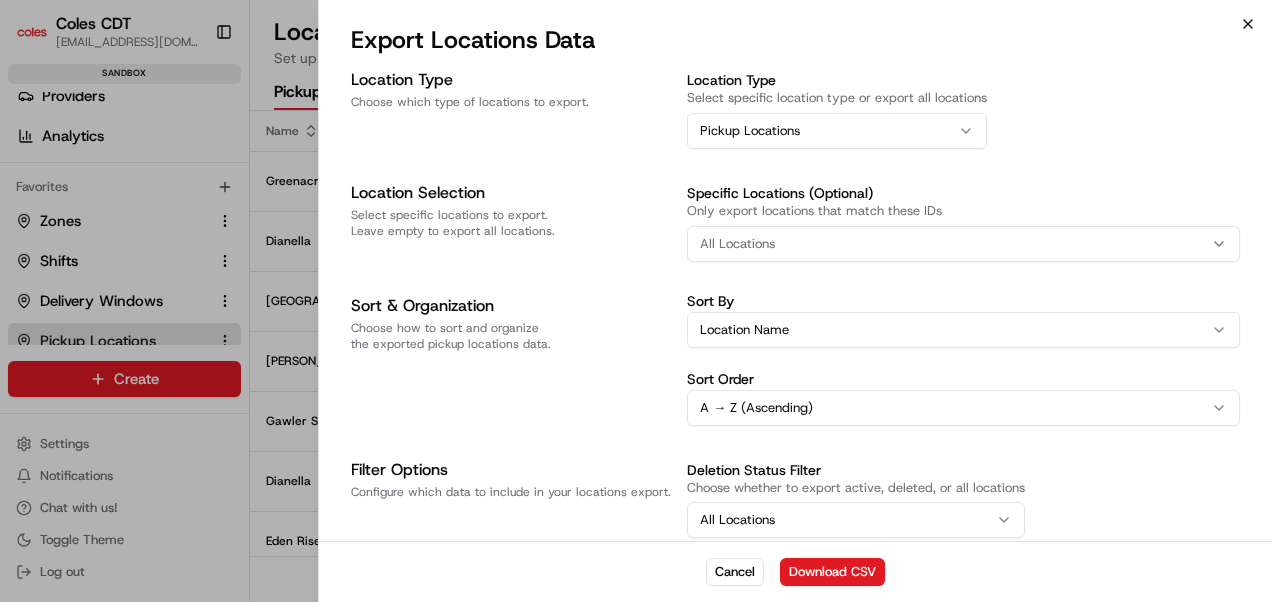 click 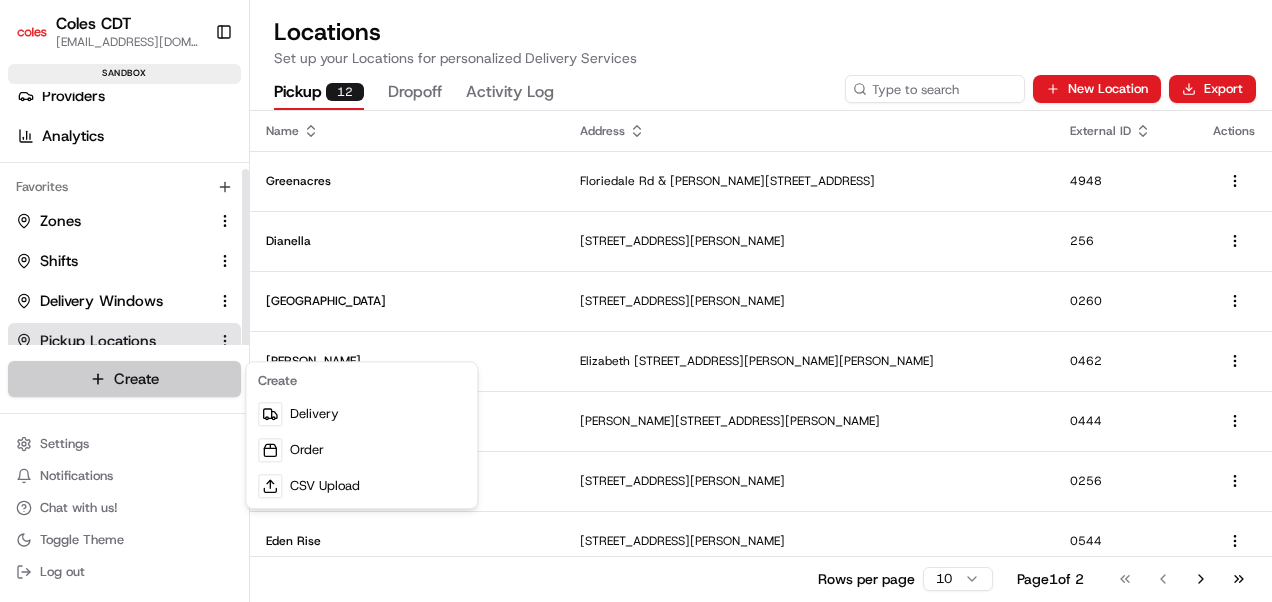 click on "Coles CDT [EMAIL_ADDRESS][DOMAIN_NAME] Toggle Sidebar sandbox Orders Deliveries Providers Analytics Favorites Zones Shifts Delivery Windows Pickup Locations Dropoff Locations Main Menu Members & Organization Organization Users Roles Preferences Customization Tracking Orchestration Automations Dispatch Strategy Optimization Strategy Locations Pickup Locations Dropoff Locations Zones Shifts Delivery Windows Billing Billing Refund Requests Integrations Notification Triggers Webhooks API Keys Request Logs Create Settings Notifications Chat with us! Toggle Theme Log out Locations Set up your Locations for personalized Delivery Services Pickup 12 Dropoff Activity Log New Location Export Name Address External ID Actions Greenacres [GEOGRAPHIC_DATA][PERSON_NAME][STREET_ADDRESS] Dianella [STREET_ADDRESS] [STREET_ADDRESS] [STREET_ADDRESS][PERSON_NAME], AU [STREET_ADDRESS][PERSON_NAME][PERSON_NAME][PERSON_NAME][PERSON_NAME] 0462 10" at bounding box center [636, 301] 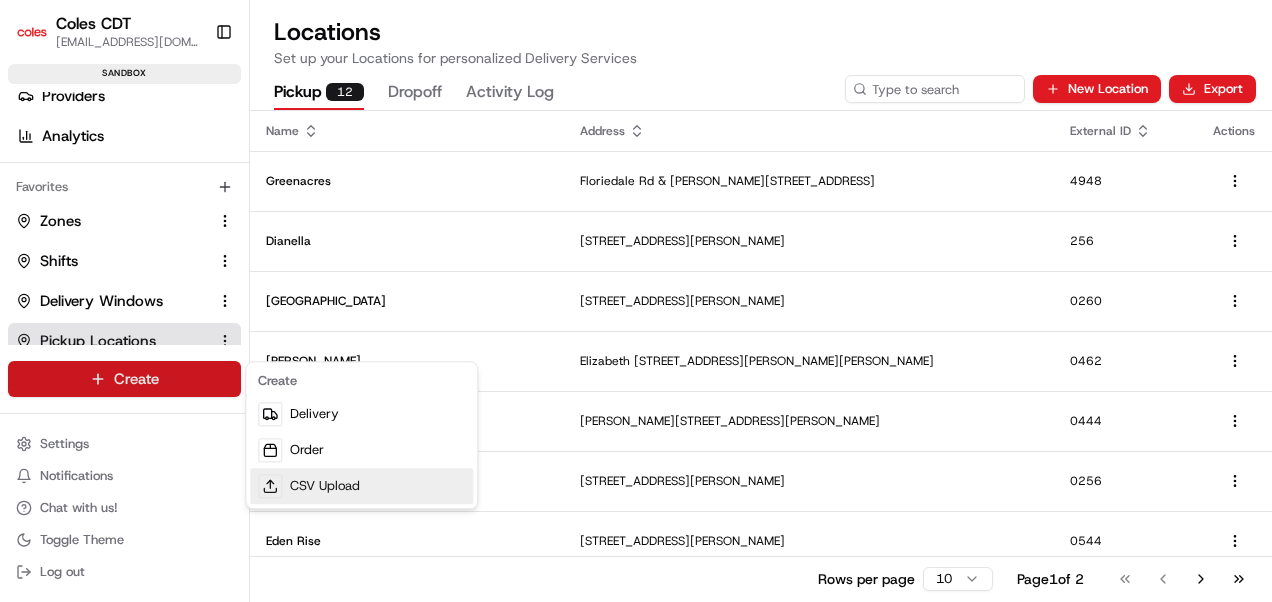 click on "CSV Upload" at bounding box center [361, 486] 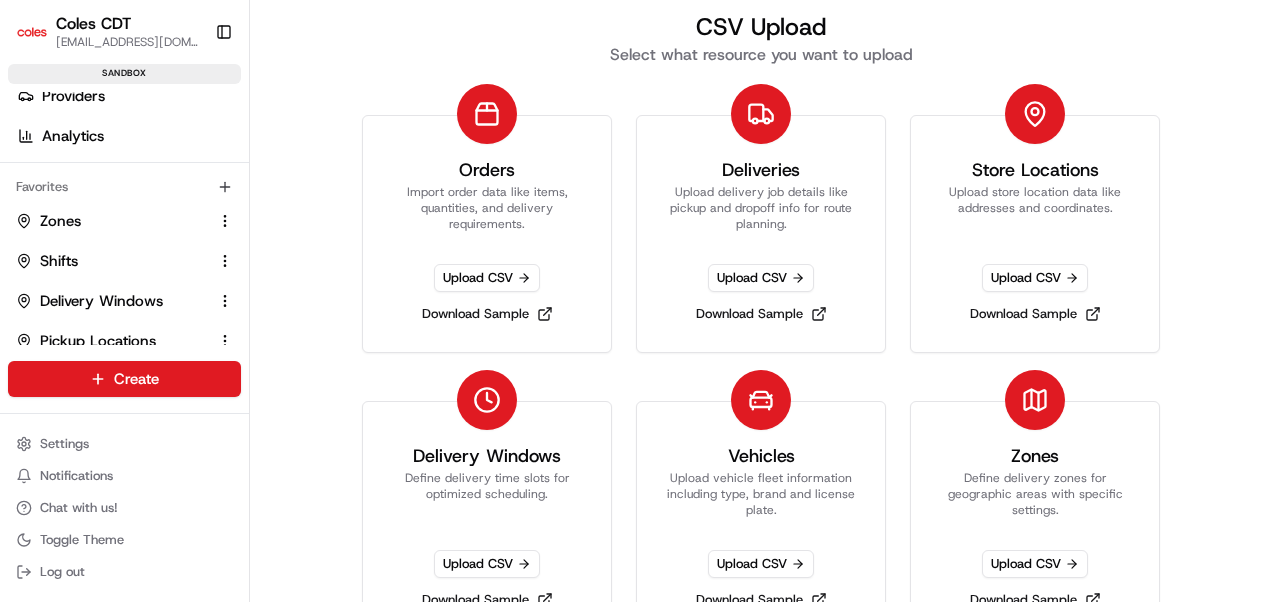 scroll, scrollTop: 12, scrollLeft: 0, axis: vertical 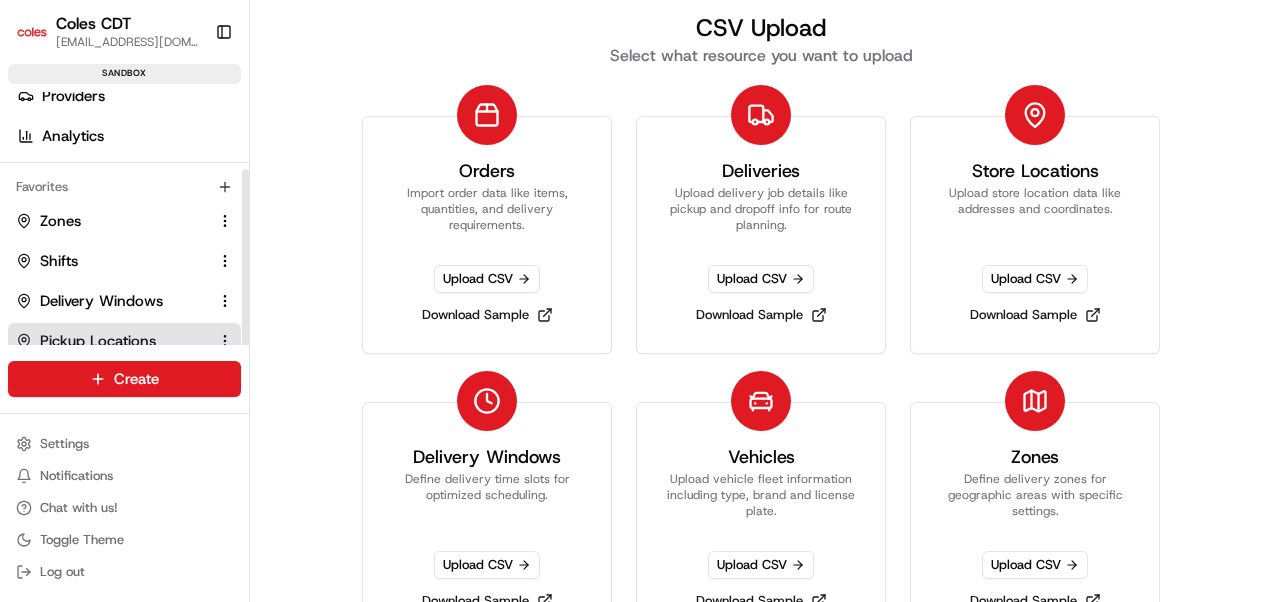 click on "Pickup Locations" at bounding box center [98, 341] 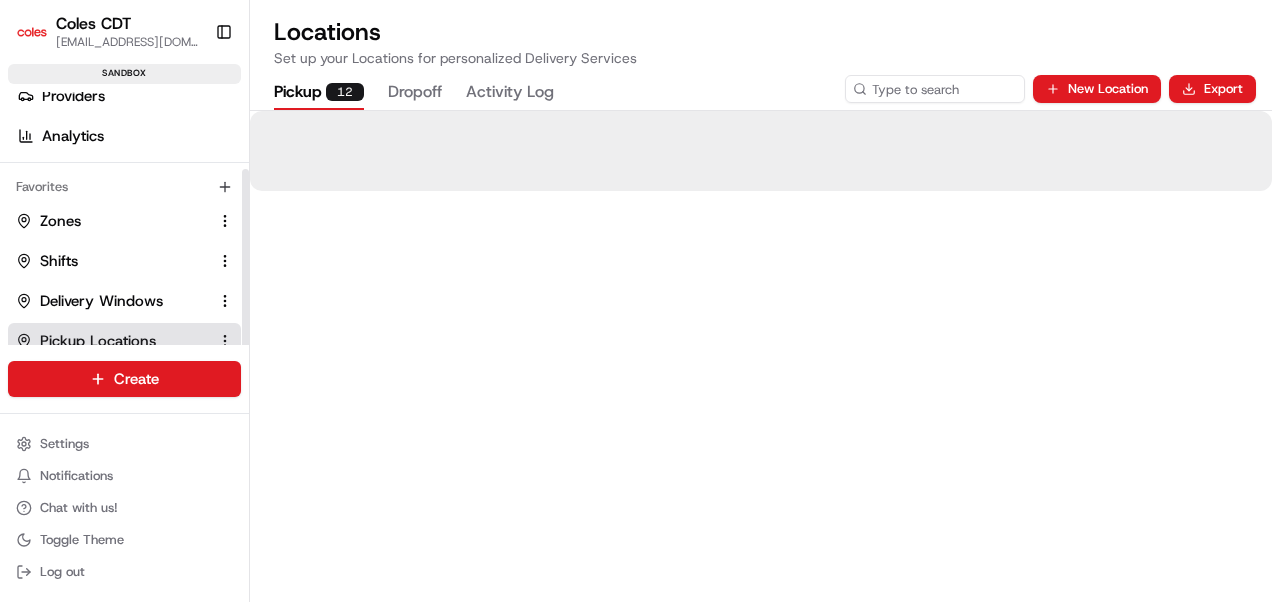 scroll, scrollTop: 0, scrollLeft: 0, axis: both 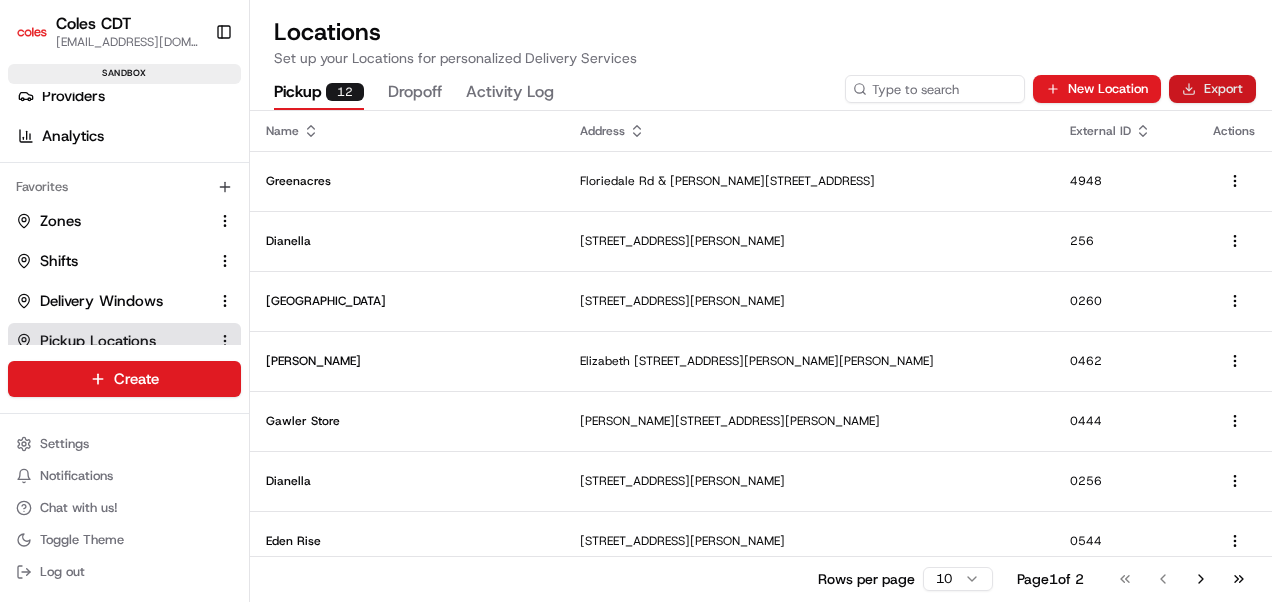 click on "Export" at bounding box center [1212, 89] 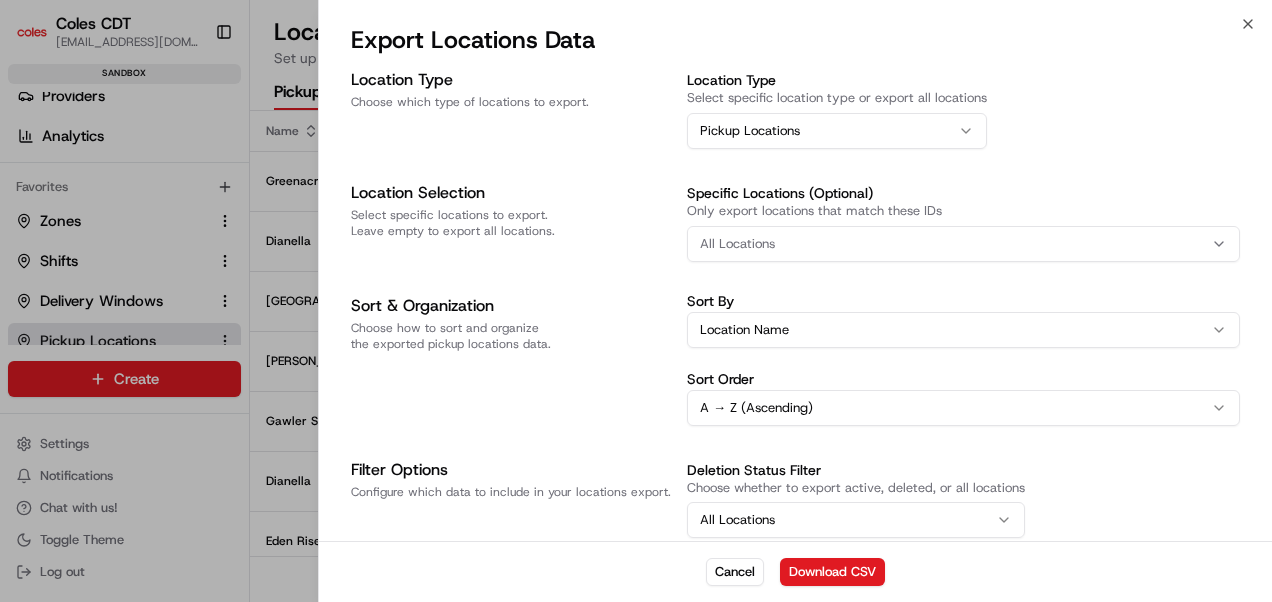 click on "All Locations" at bounding box center (963, 244) 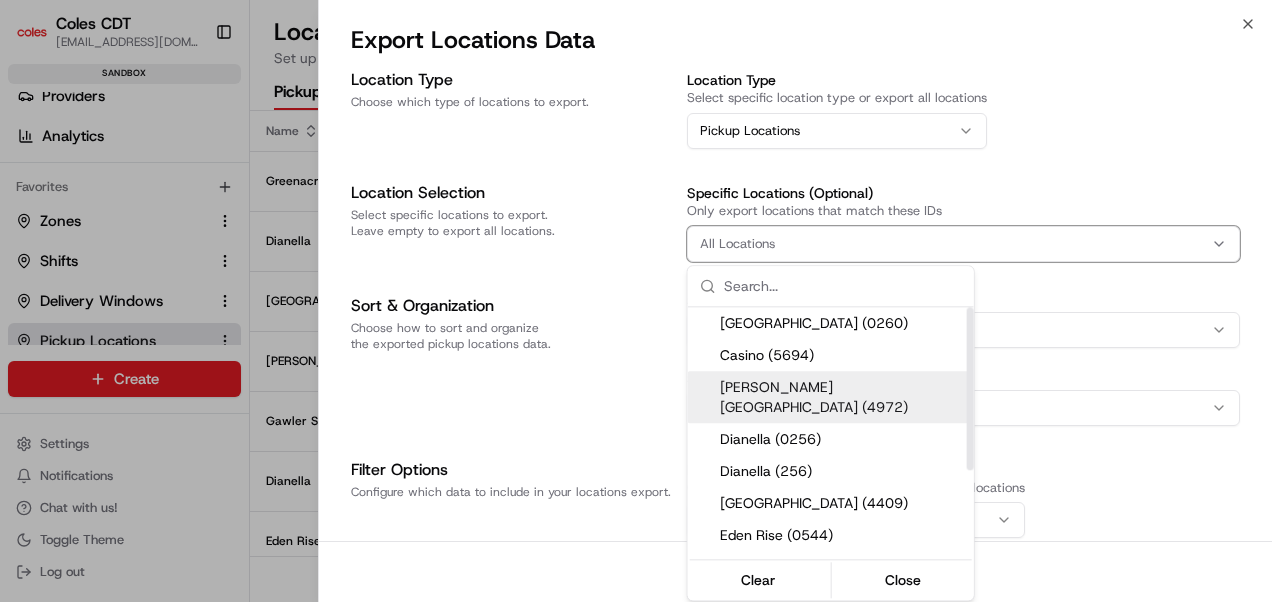 click on "[PERSON_NAME][GEOGRAPHIC_DATA] (4972)" at bounding box center [843, 397] 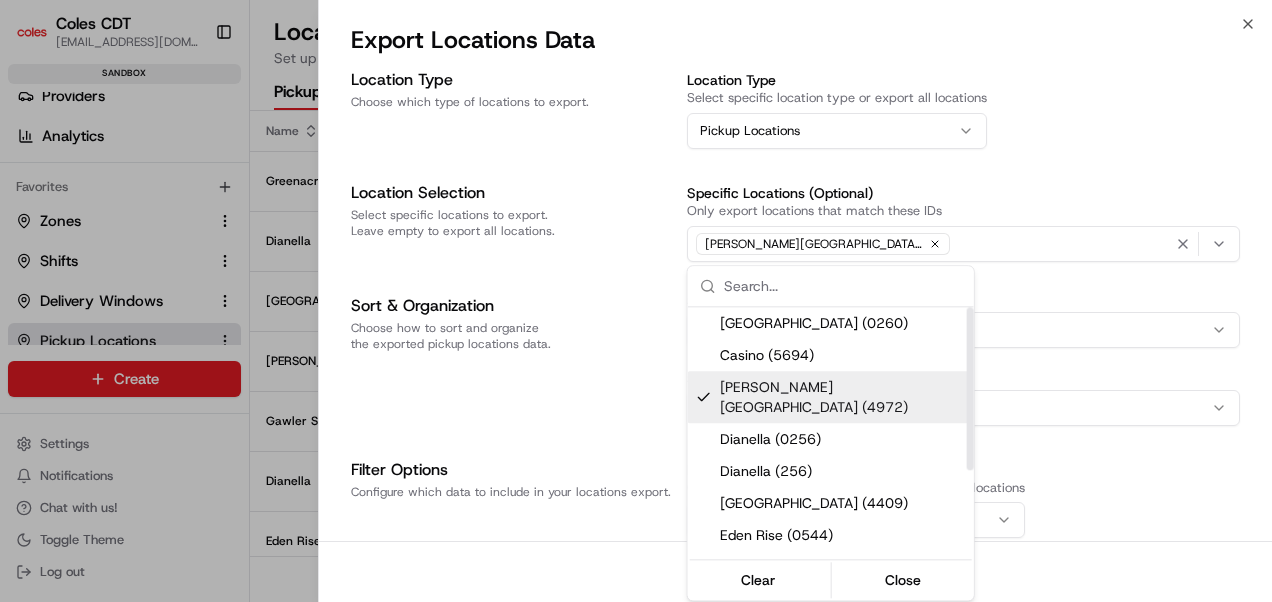 click on "Coles CDT [EMAIL_ADDRESS][DOMAIN_NAME] Toggle Sidebar sandbox Orders Deliveries Providers Analytics Favorites Zones Shifts Delivery Windows Pickup Locations Dropoff Locations Main Menu Members & Organization Organization Users Roles Preferences Customization Tracking Orchestration Automations Dispatch Strategy Optimization Strategy Locations Pickup Locations Dropoff Locations Zones Shifts Delivery Windows Billing Billing Refund Requests Integrations Notification Triggers Webhooks API Keys Request Logs Create Settings Notifications Chat with us! Toggle Theme Log out Locations Set up your Locations for personalized Delivery Services Pickup 12 Dropoff Activity Log New Location Export Name Address External ID Actions Greenacres [GEOGRAPHIC_DATA][PERSON_NAME][STREET_ADDRESS] Dianella [STREET_ADDRESS] [STREET_ADDRESS] [STREET_ADDRESS][PERSON_NAME], AU [STREET_ADDRESS][PERSON_NAME][PERSON_NAME][PERSON_NAME][PERSON_NAME] 0462 0444 1" at bounding box center (636, 301) 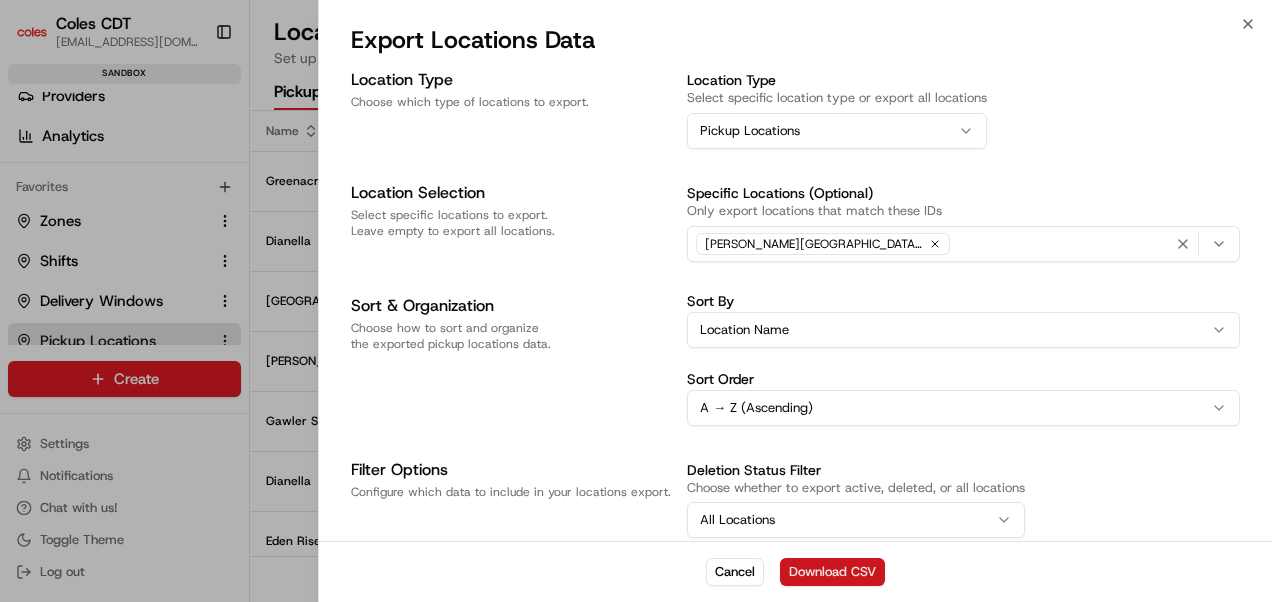 click on "Download CSV" at bounding box center (832, 572) 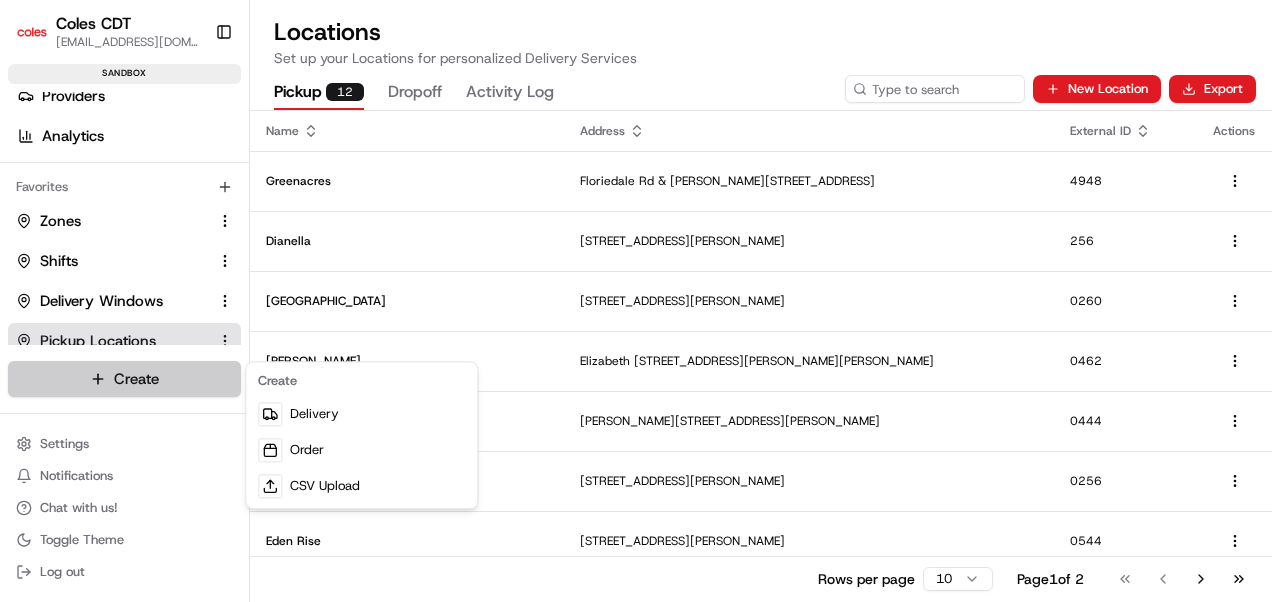 click on "Coles CDT [EMAIL_ADDRESS][DOMAIN_NAME] Toggle Sidebar sandbox Orders Deliveries Providers Analytics Favorites Zones Shifts Delivery Windows Pickup Locations Dropoff Locations Main Menu Members & Organization Organization Users Roles Preferences Customization Tracking Orchestration Automations Dispatch Strategy Optimization Strategy Locations Pickup Locations Dropoff Locations Zones Shifts Delivery Windows Billing Billing Refund Requests Integrations Notification Triggers Webhooks API Keys Request Logs Create Settings Notifications Chat with us! Toggle Theme Log out Locations Set up your Locations for personalized Delivery Services Pickup 12 Dropoff Activity Log New Location Export Name Address External ID Actions Greenacres [GEOGRAPHIC_DATA][PERSON_NAME][STREET_ADDRESS] Dianella [STREET_ADDRESS] [STREET_ADDRESS] [STREET_ADDRESS][PERSON_NAME], AU [STREET_ADDRESS][PERSON_NAME][PERSON_NAME][PERSON_NAME][PERSON_NAME] 0462 10" at bounding box center (636, 301) 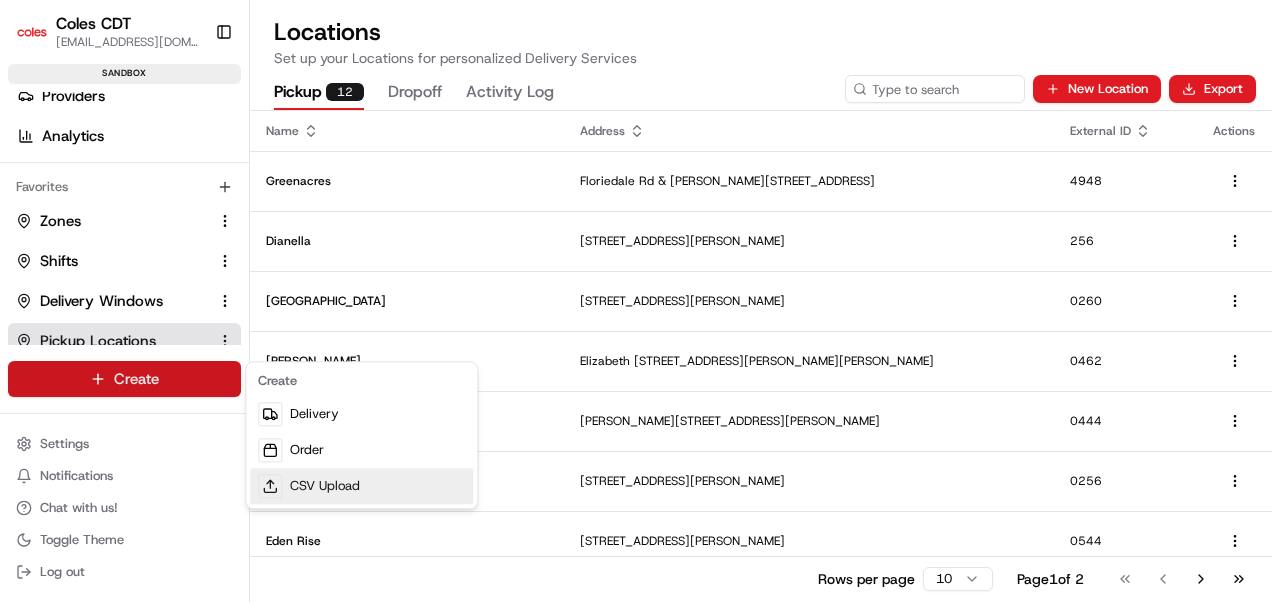 click on "CSV Upload" at bounding box center (361, 486) 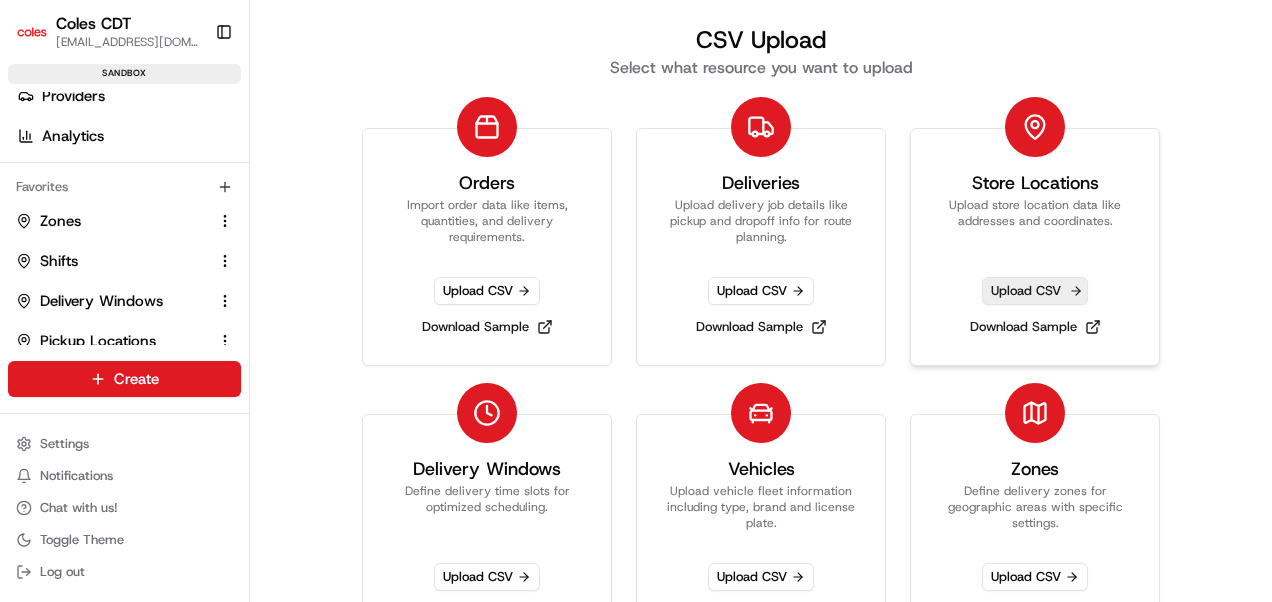 click on "Upload CSV" at bounding box center [1035, 291] 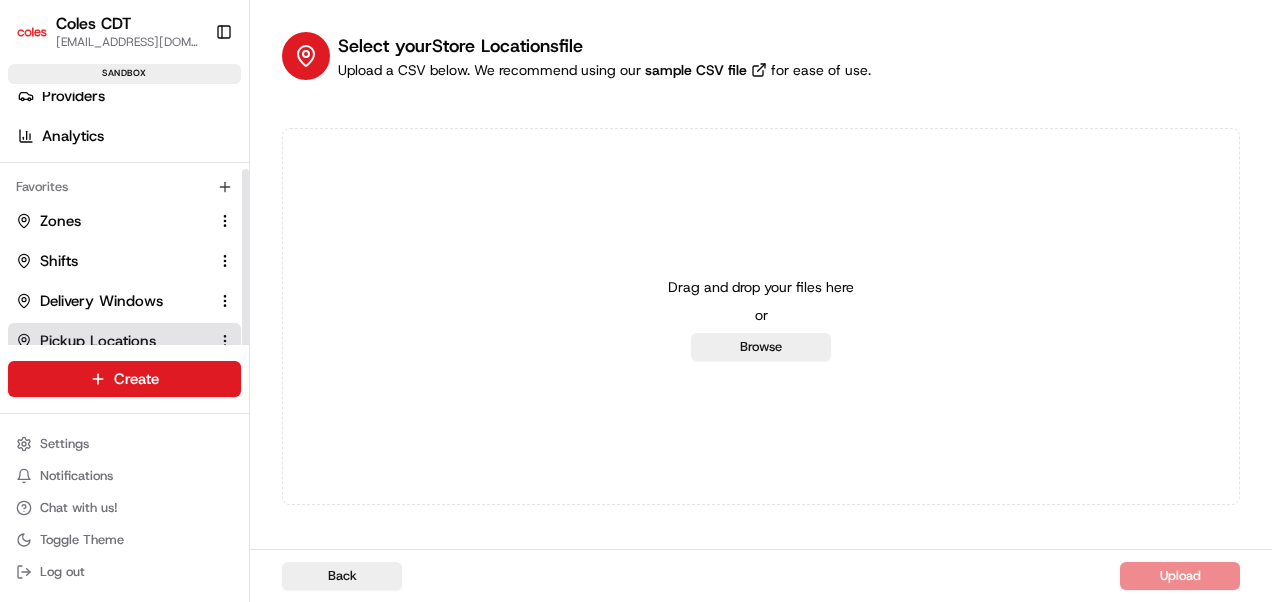 click on "Pickup Locations" at bounding box center [98, 341] 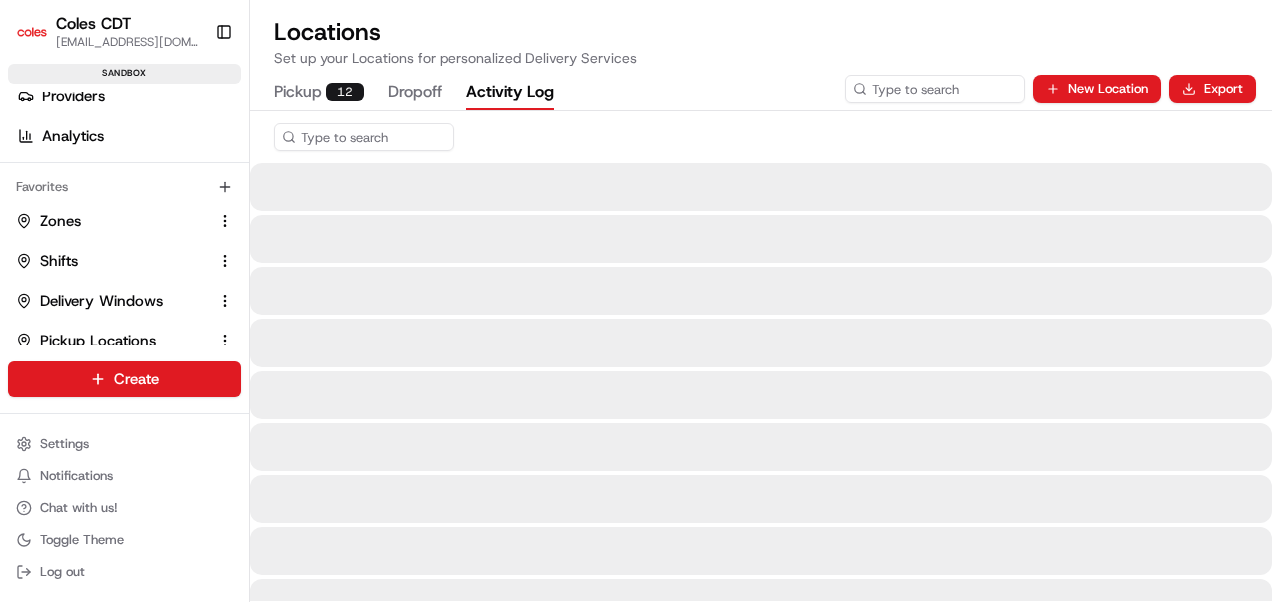 click on "Activity Log" at bounding box center (510, 93) 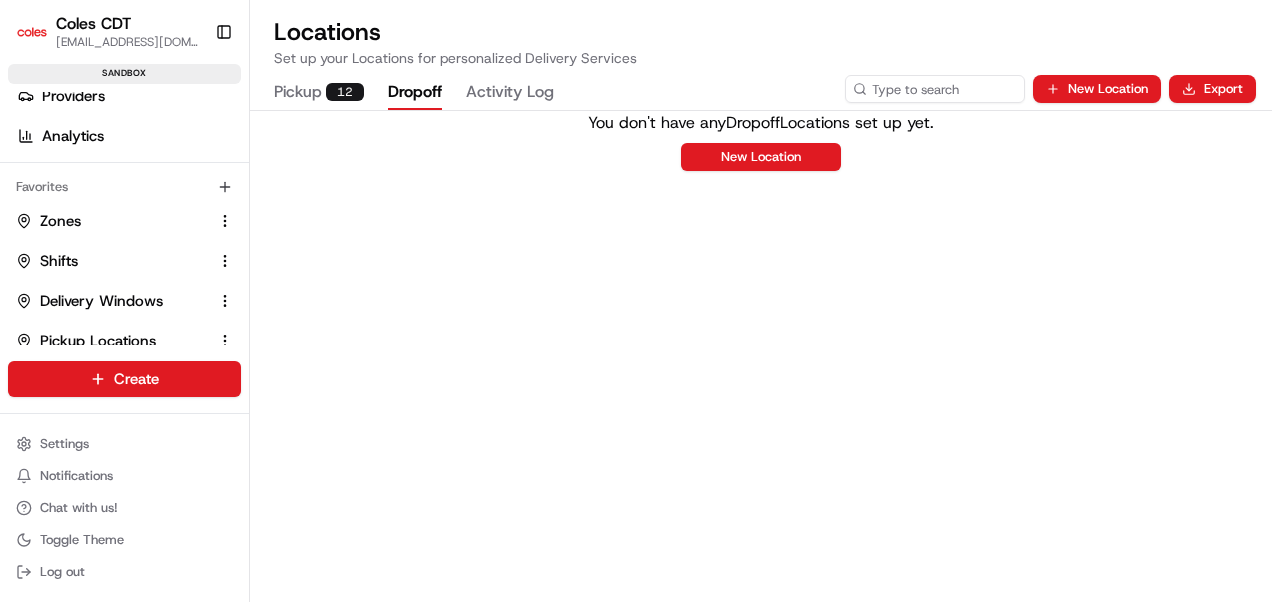 click on "Dropoff" at bounding box center [415, 93] 